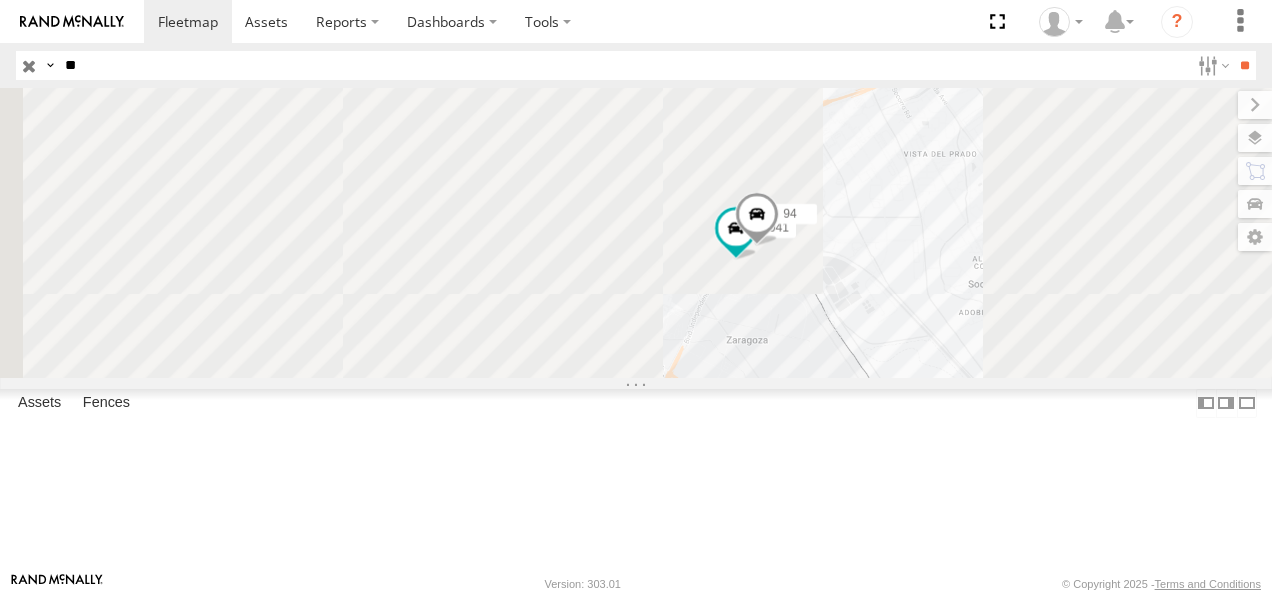 scroll, scrollTop: 0, scrollLeft: 0, axis: both 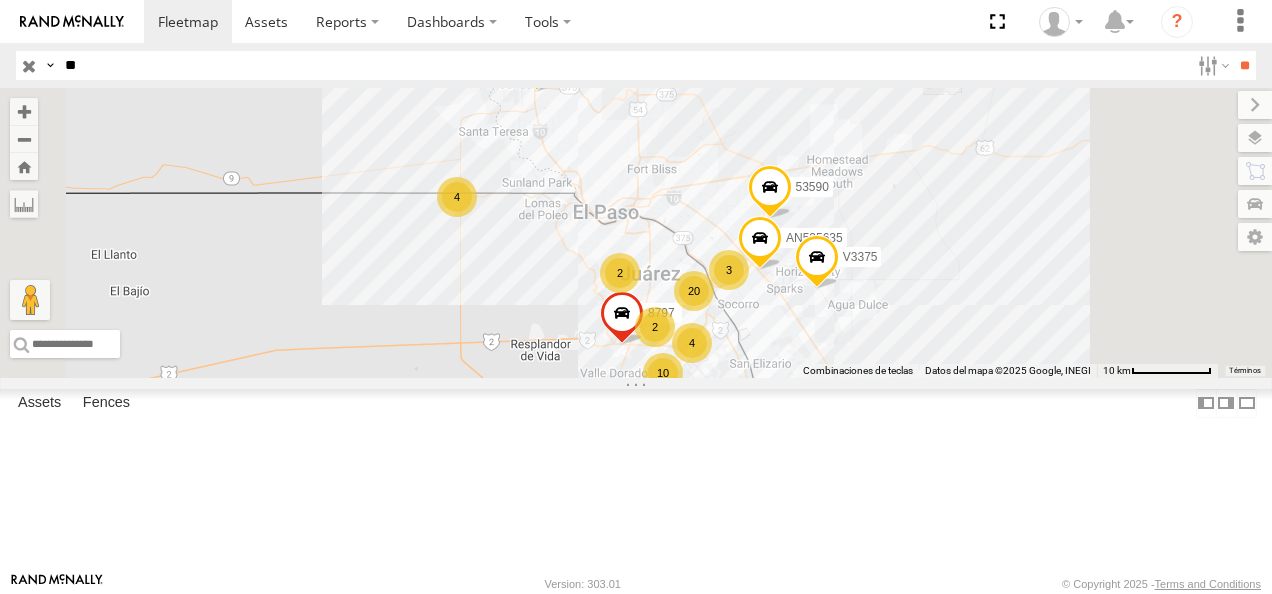 click on "94" at bounding box center (0, 0) 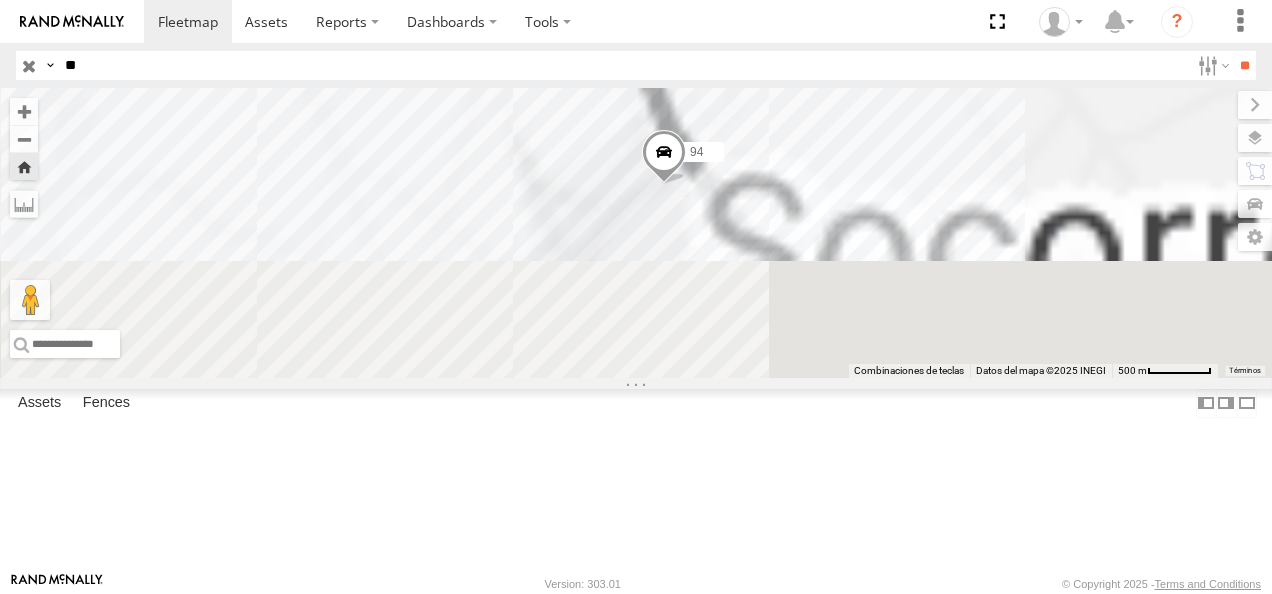 drag, startPoint x: 31, startPoint y: 67, endPoint x: 12, endPoint y: 67, distance: 19 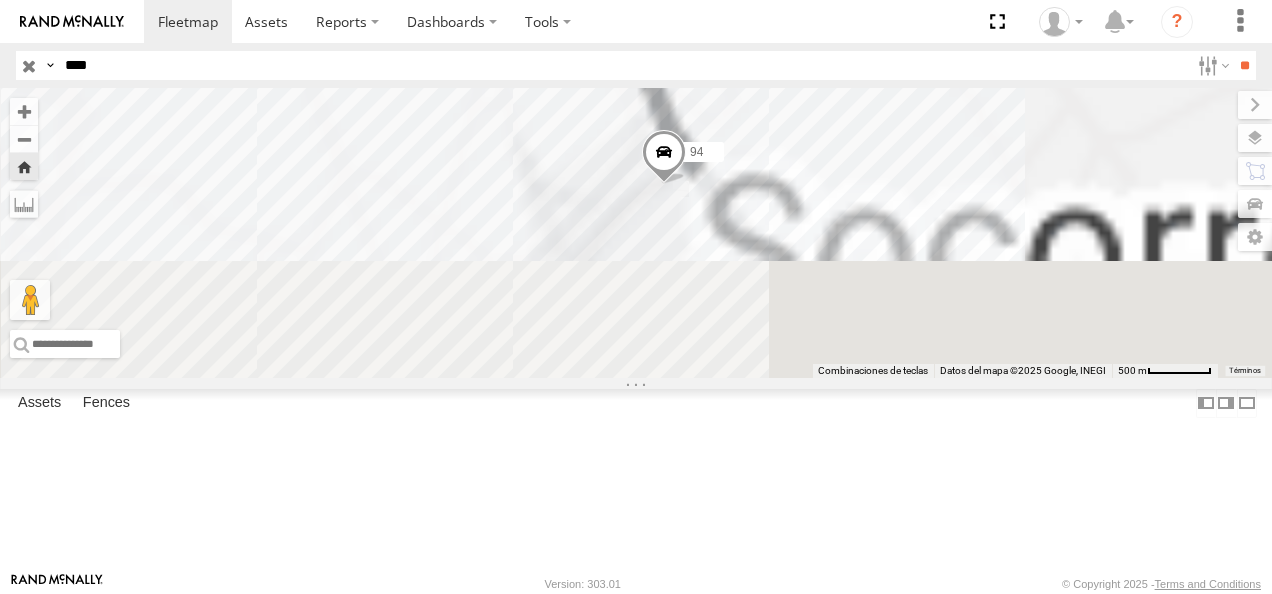 click on "**" at bounding box center [1244, 65] 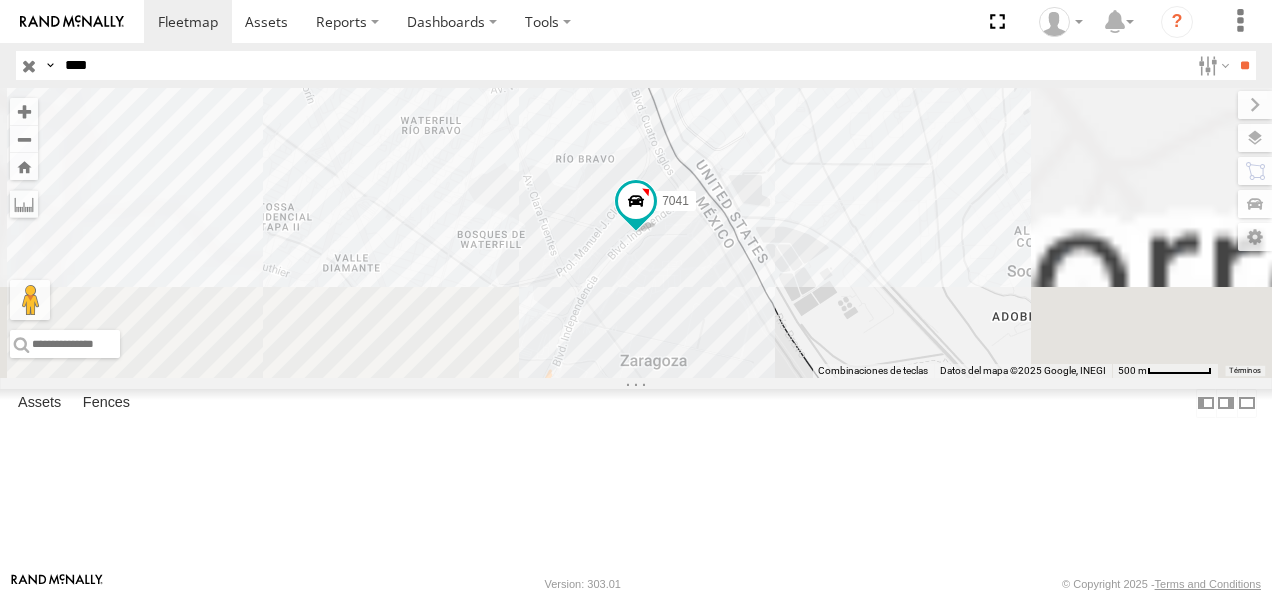 click on "FLEX NORTE" at bounding box center (0, 0) 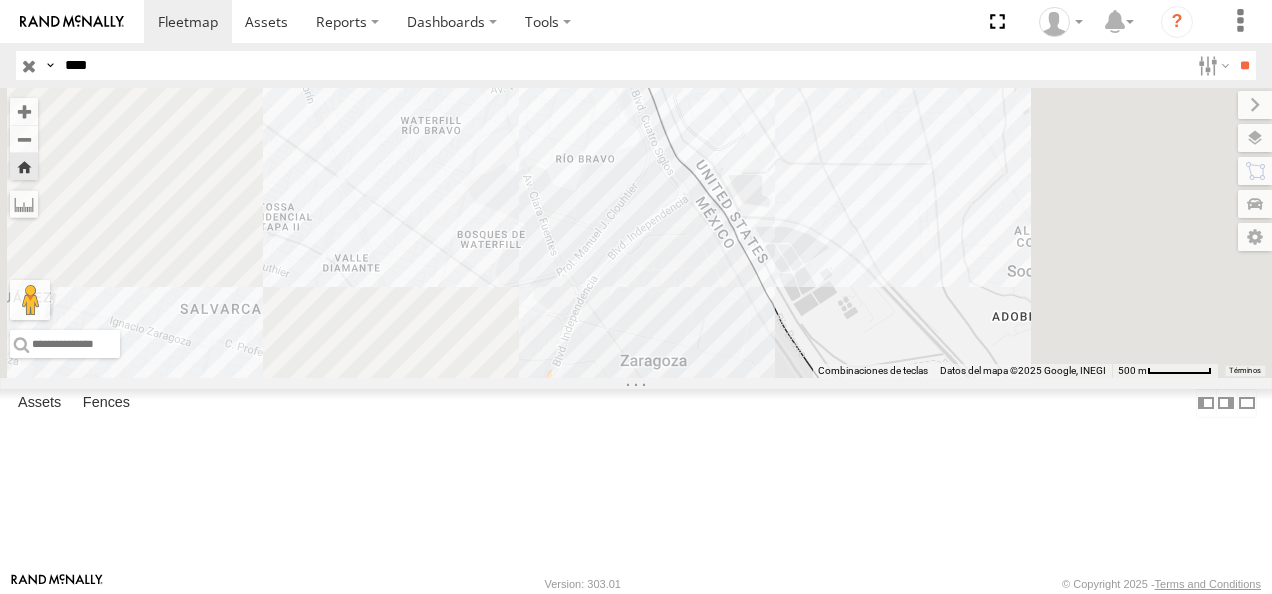 drag, startPoint x: 117, startPoint y: 65, endPoint x: 55, endPoint y: 82, distance: 64.288414 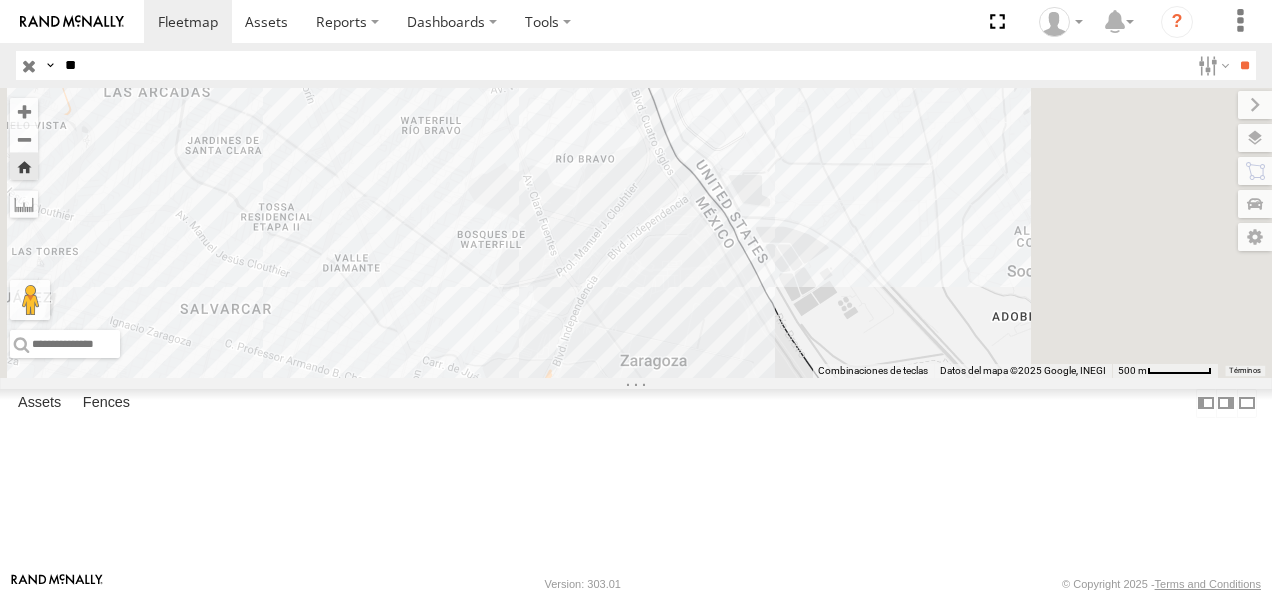 click on "**" at bounding box center (1244, 65) 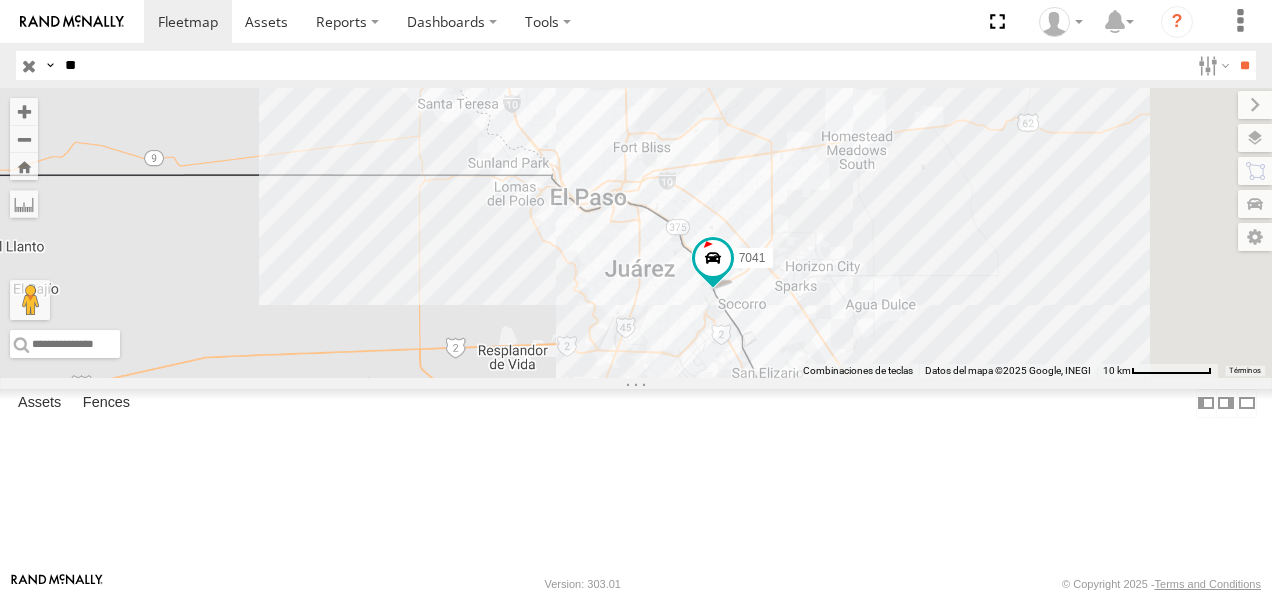 scroll, scrollTop: 300, scrollLeft: 0, axis: vertical 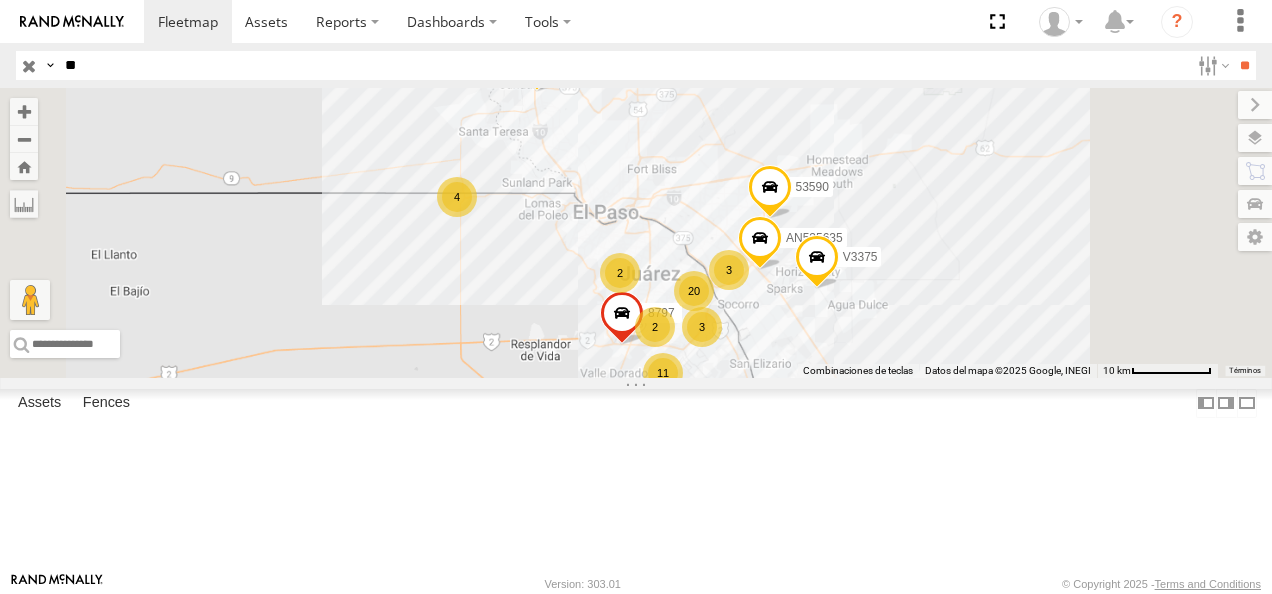 click on "94" at bounding box center [0, 0] 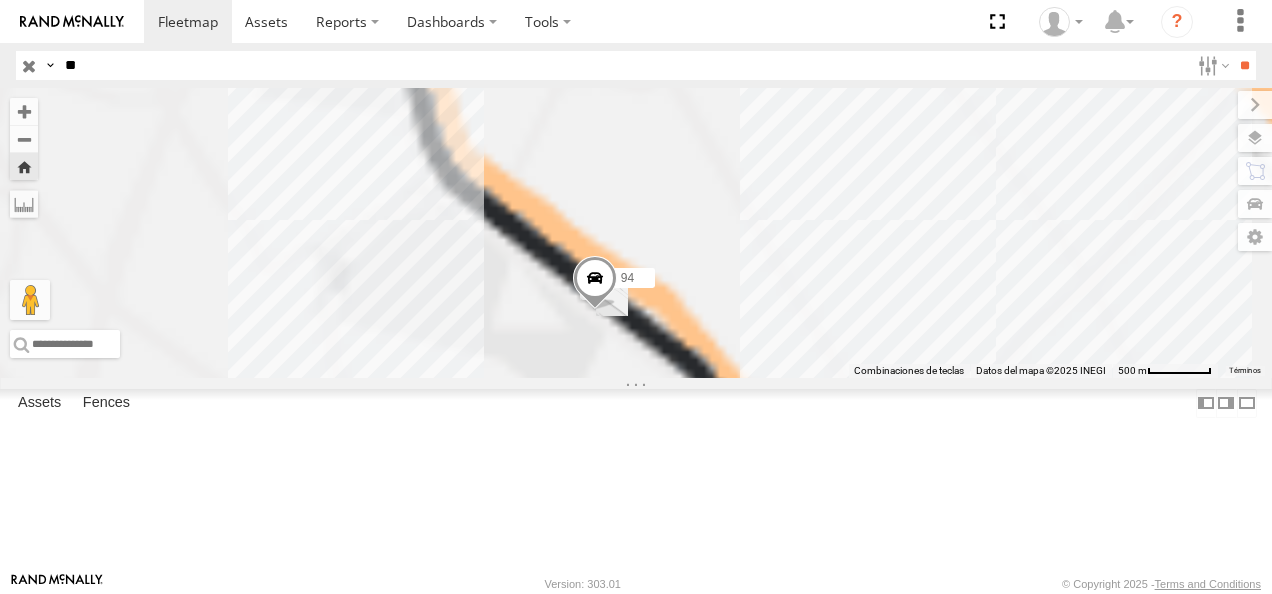 drag, startPoint x: 669, startPoint y: 380, endPoint x: 893, endPoint y: 487, distance: 248.24384 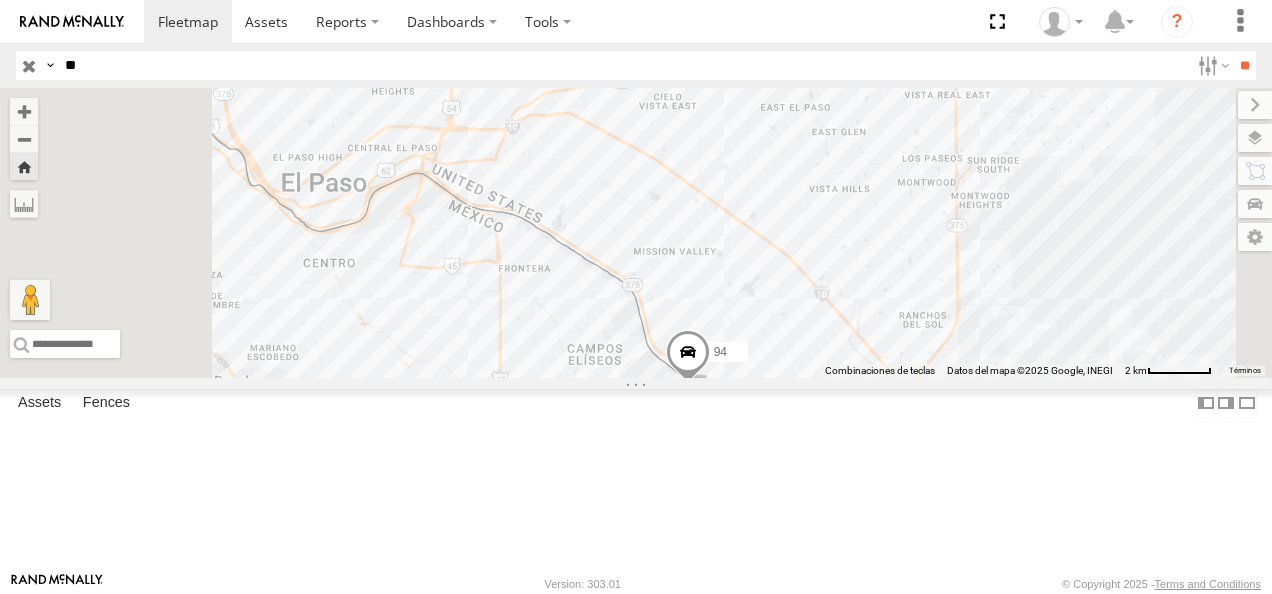 click on "FLEX NORTE" at bounding box center [0, 0] 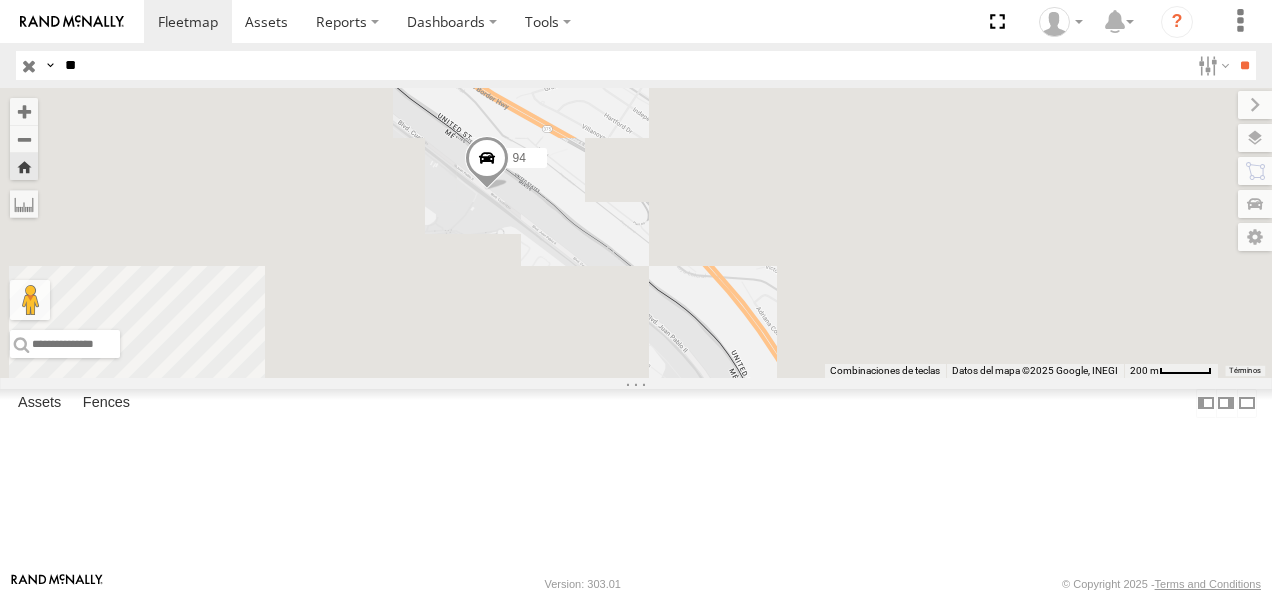 drag, startPoint x: 626, startPoint y: 265, endPoint x: 819, endPoint y: 371, distance: 220.1931 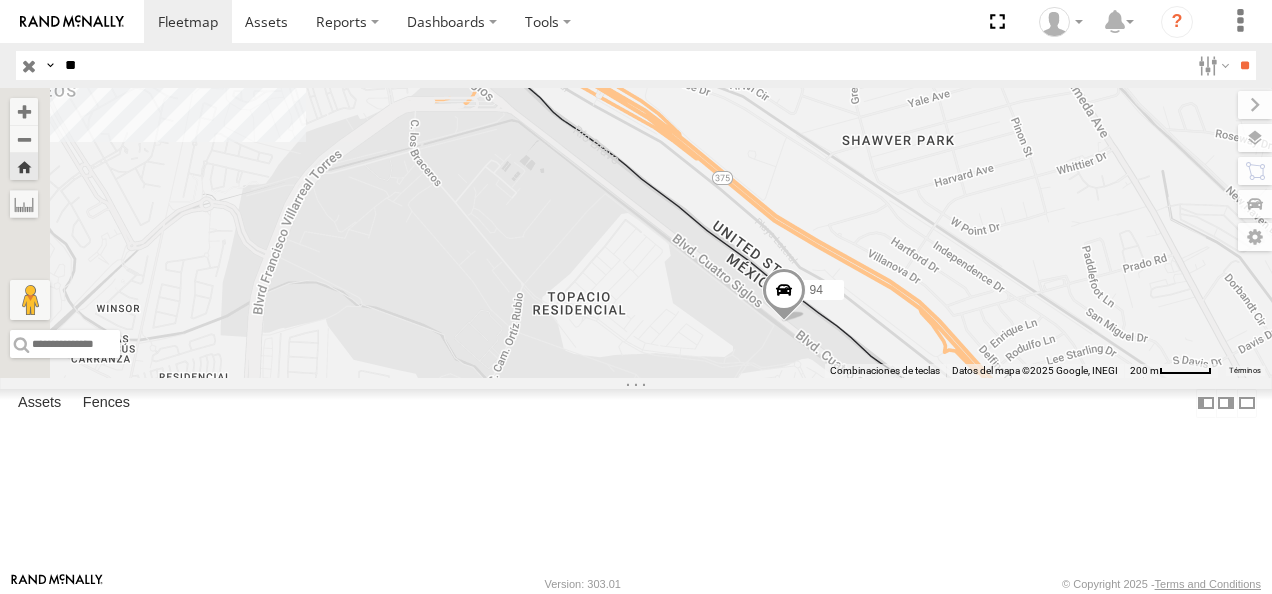 click at bounding box center [784, 295] 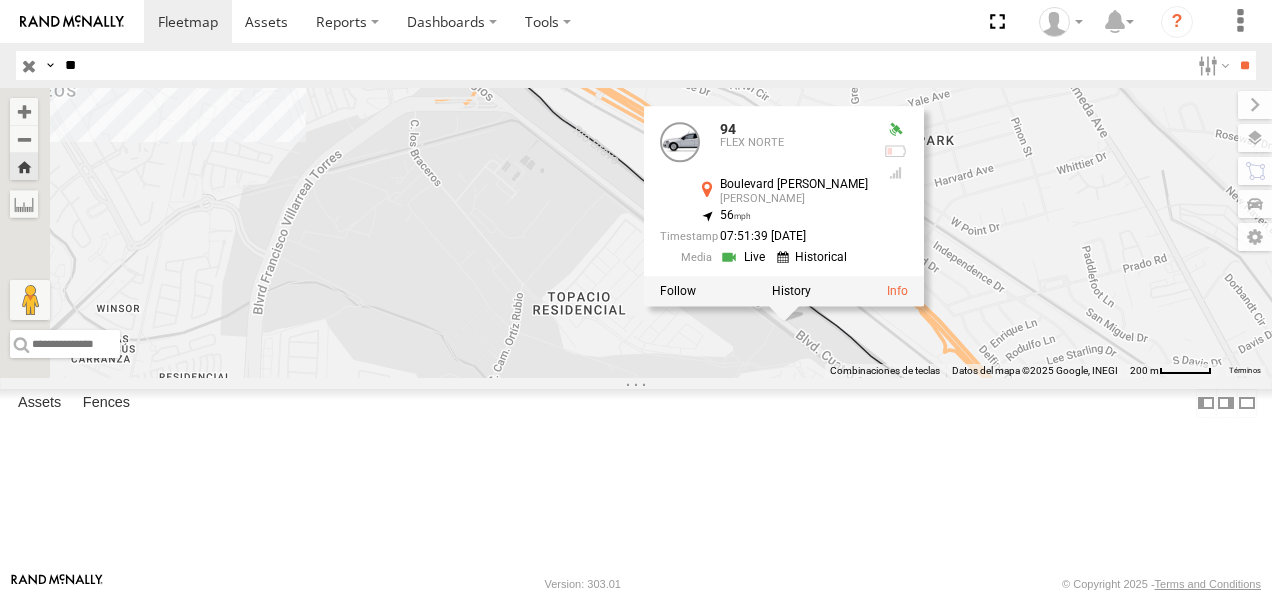 click on "94 94 [GEOGRAPHIC_DATA][PERSON_NAME] [PERSON_NAME] 31.70292 ,  -106.36012 56 07:51:39 [DATE]" at bounding box center (636, 233) 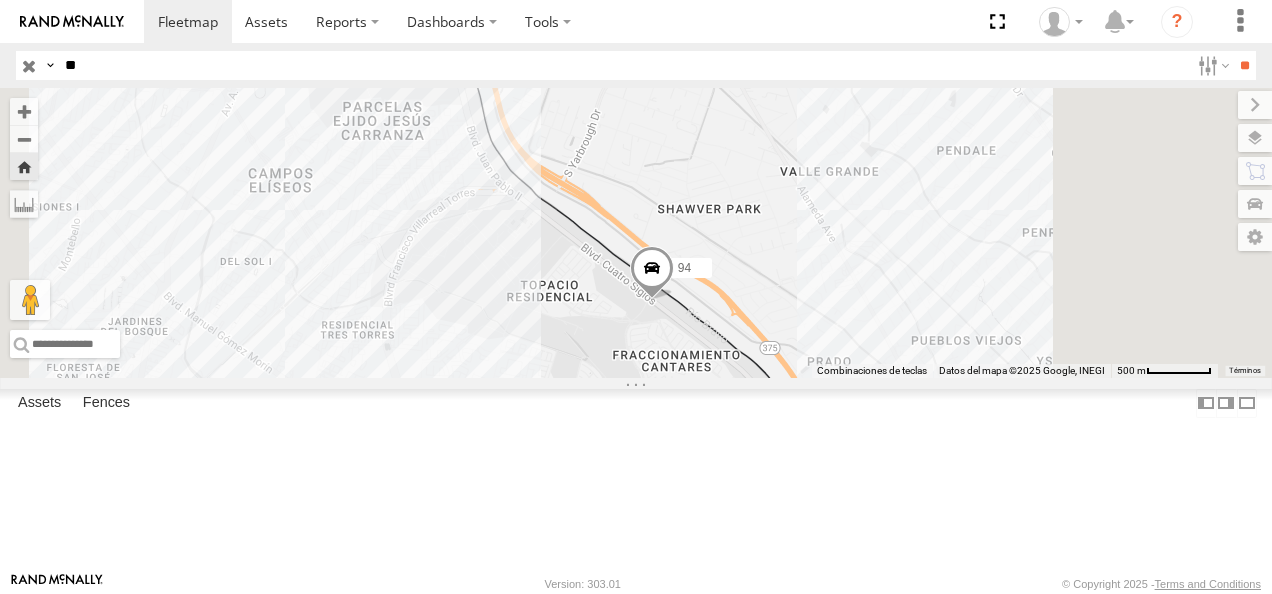 scroll, scrollTop: 0, scrollLeft: 0, axis: both 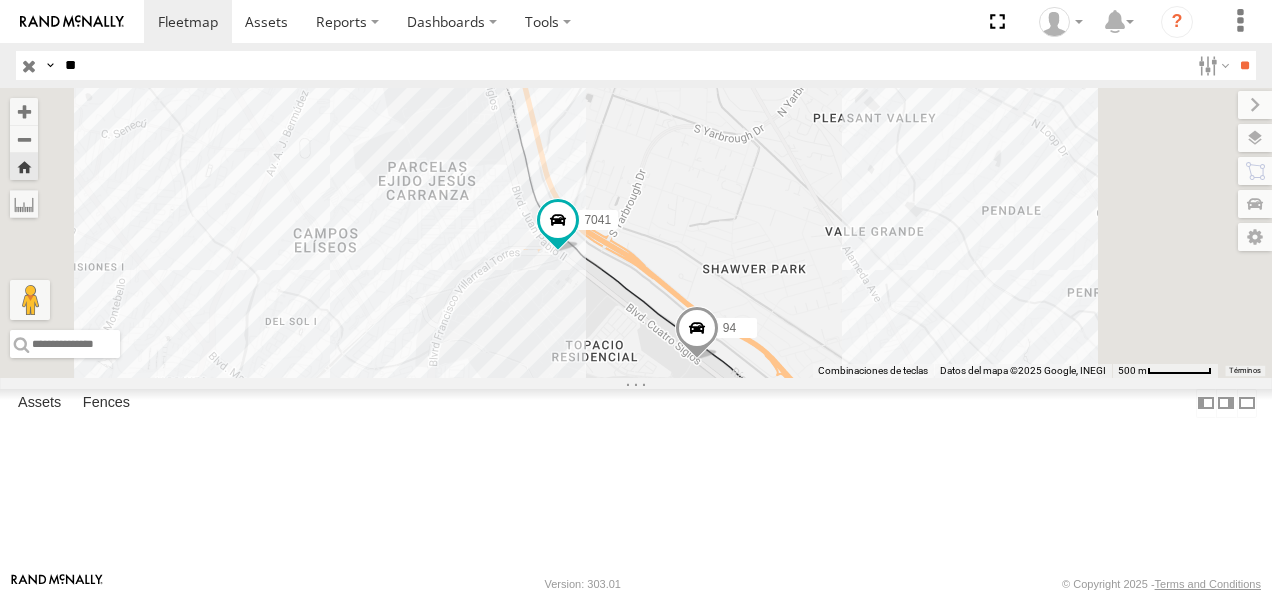 drag, startPoint x: 700, startPoint y: 253, endPoint x: 793, endPoint y: 427, distance: 197.29419 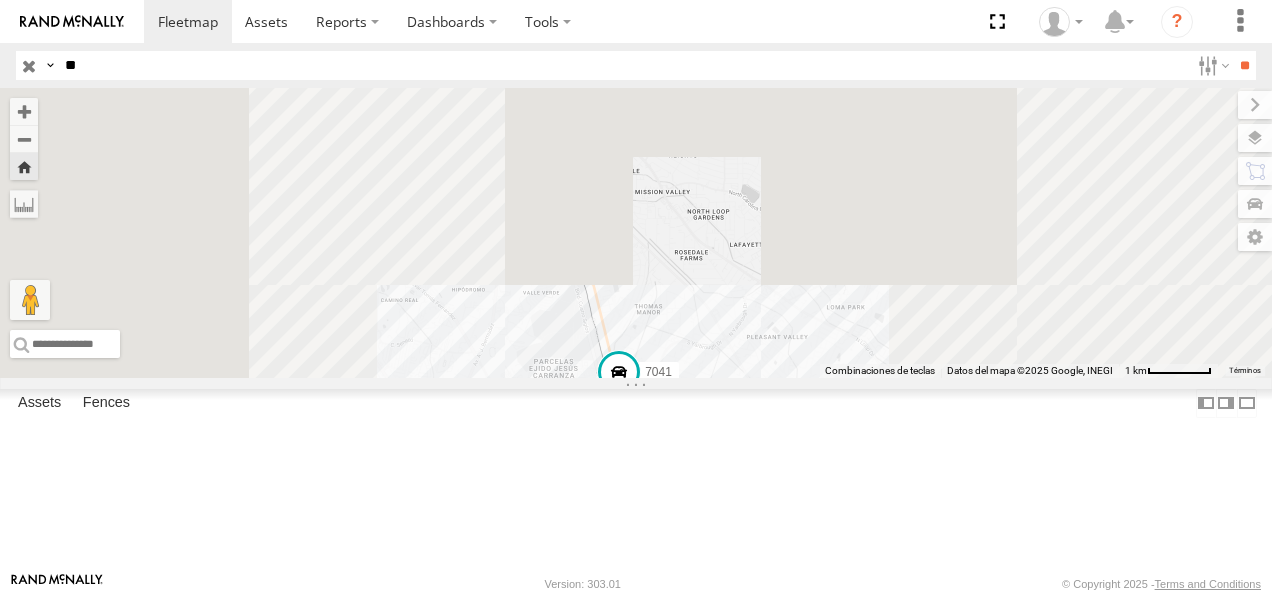 drag, startPoint x: 691, startPoint y: 360, endPoint x: 737, endPoint y: 456, distance: 106.451866 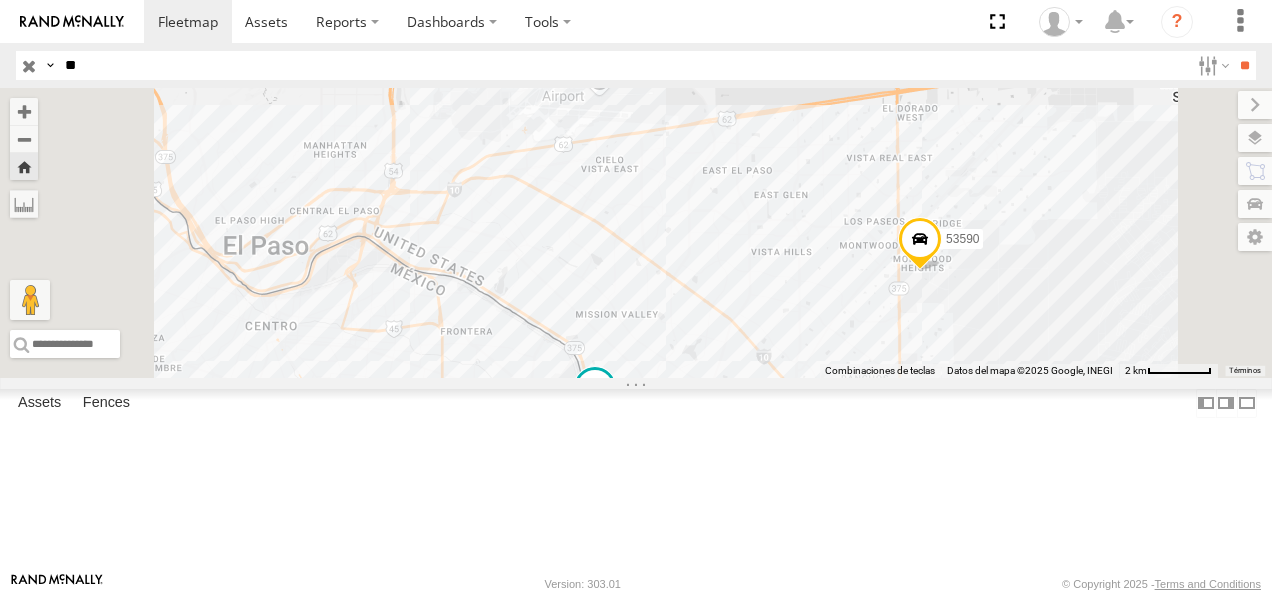 drag, startPoint x: 687, startPoint y: 446, endPoint x: 701, endPoint y: 456, distance: 17.20465 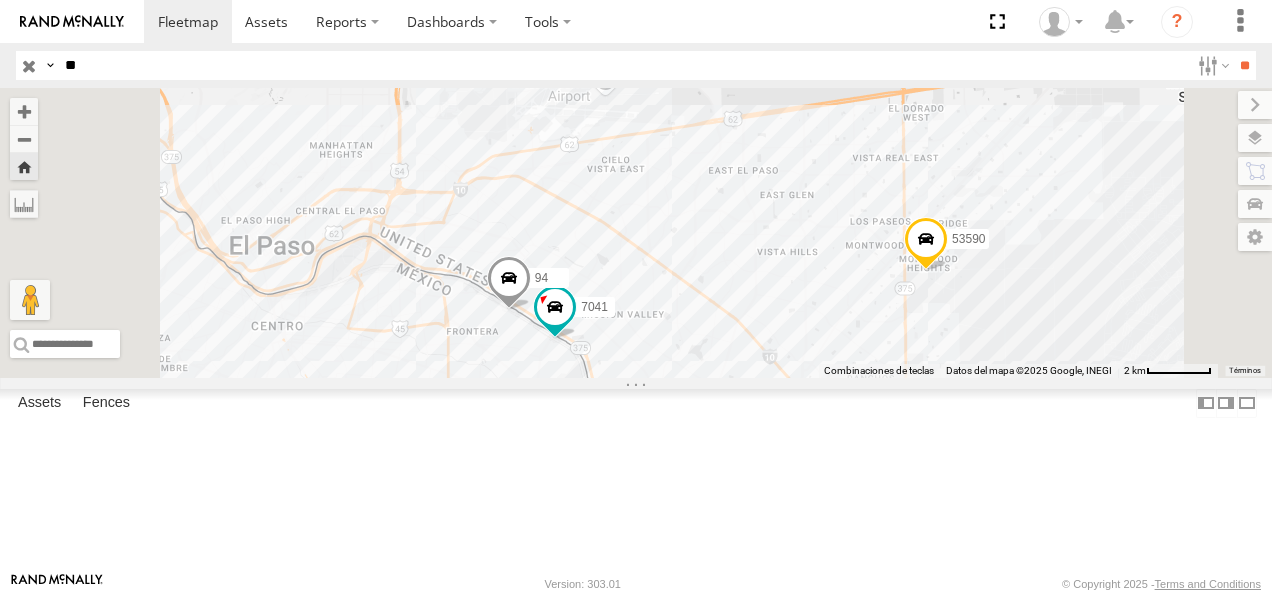 click on "**" at bounding box center [623, 65] 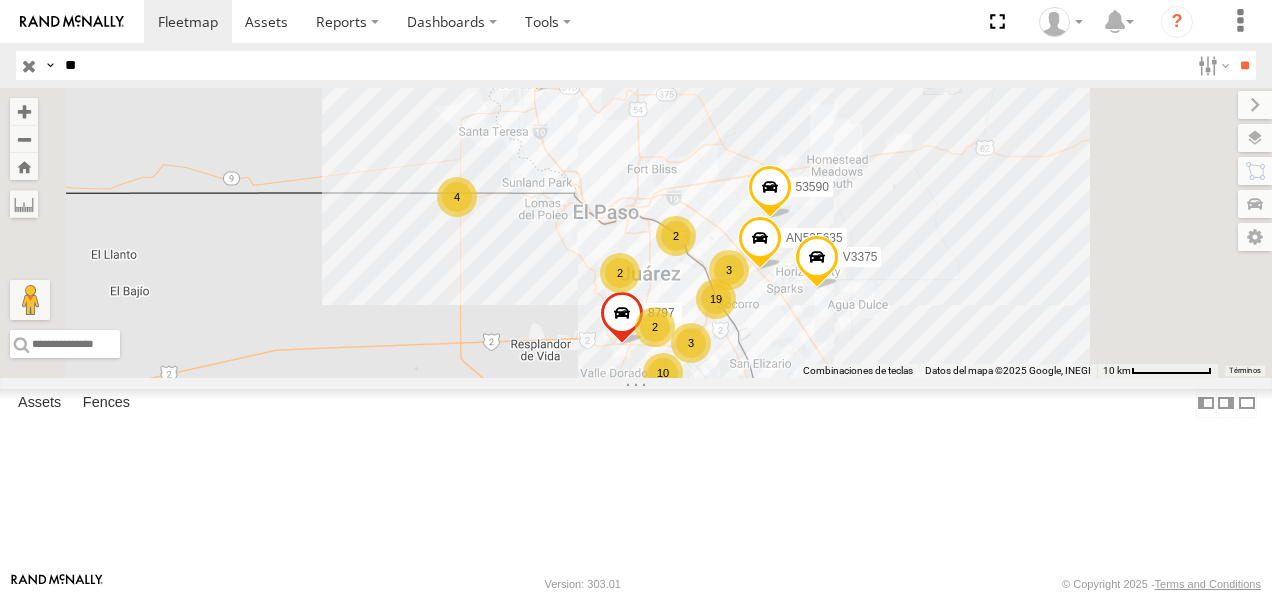 scroll, scrollTop: 500, scrollLeft: 0, axis: vertical 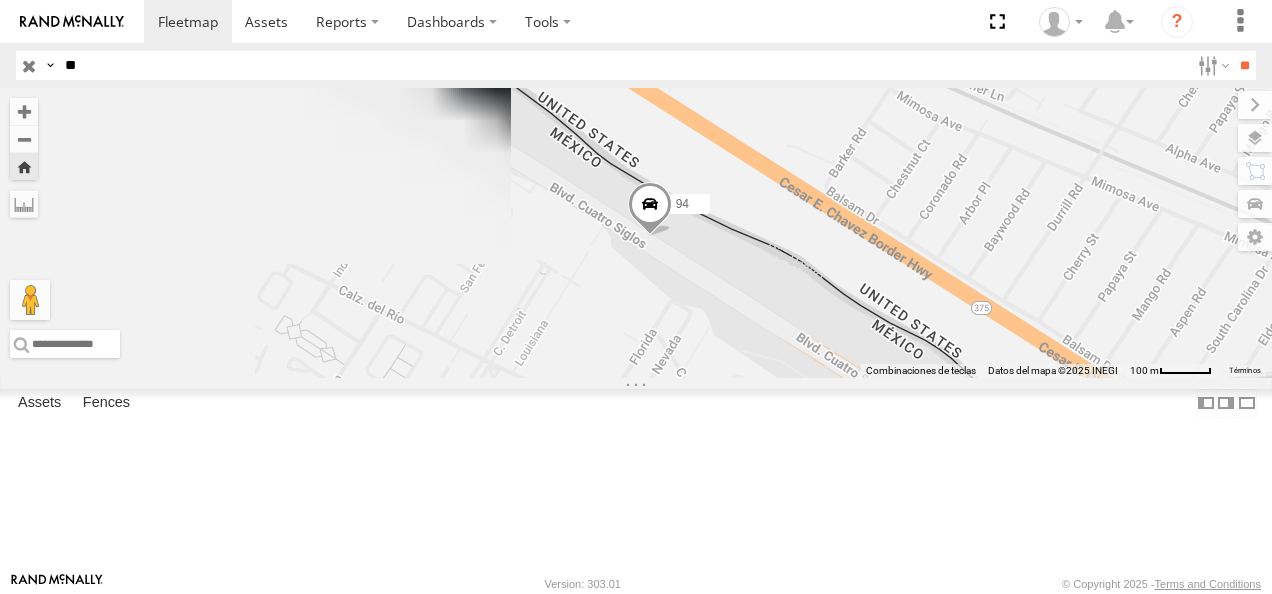 drag, startPoint x: 778, startPoint y: 295, endPoint x: 938, endPoint y: 365, distance: 174.64249 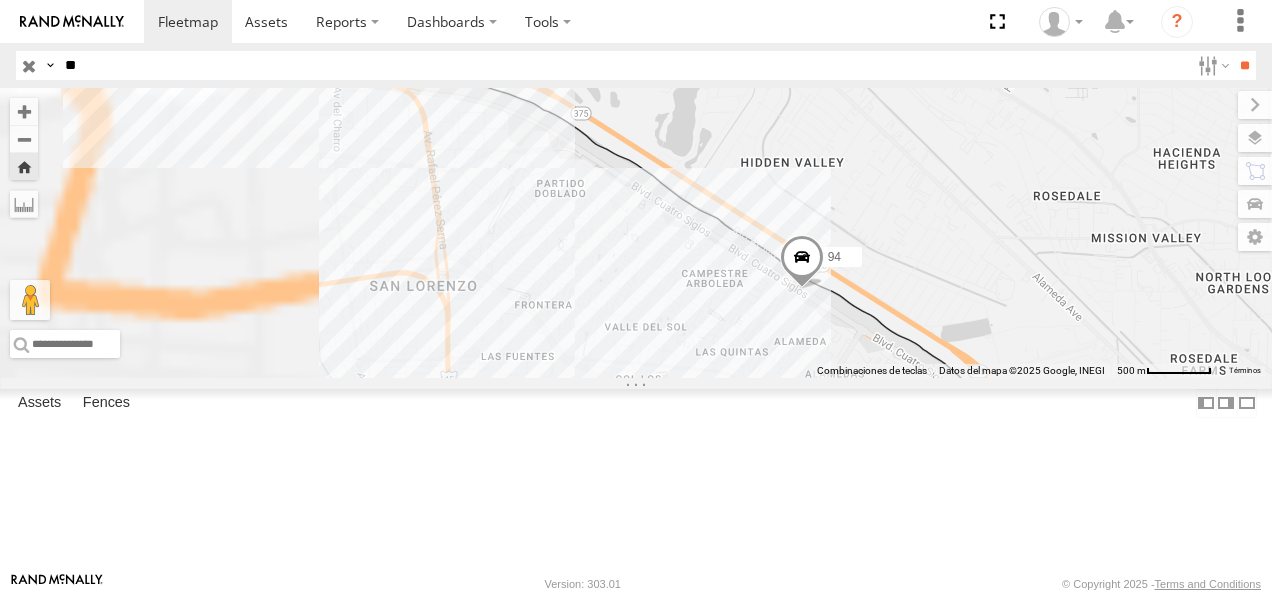 drag, startPoint x: 818, startPoint y: 371, endPoint x: 902, endPoint y: 372, distance: 84.00595 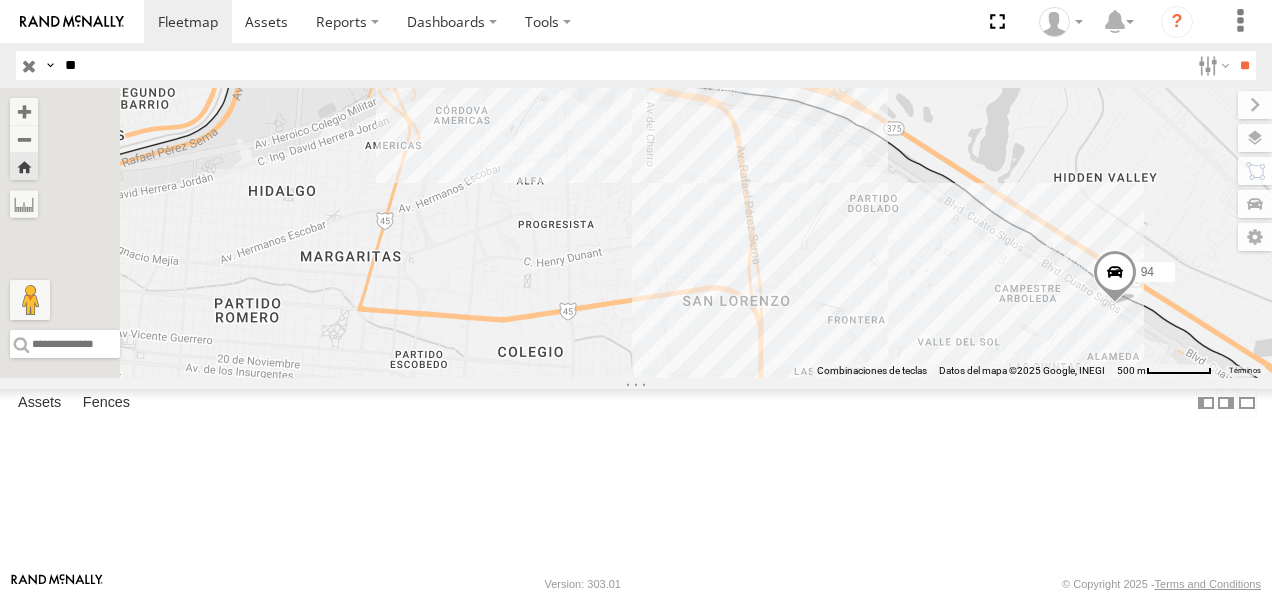drag, startPoint x: 104, startPoint y: 66, endPoint x: -2, endPoint y: 74, distance: 106.30146 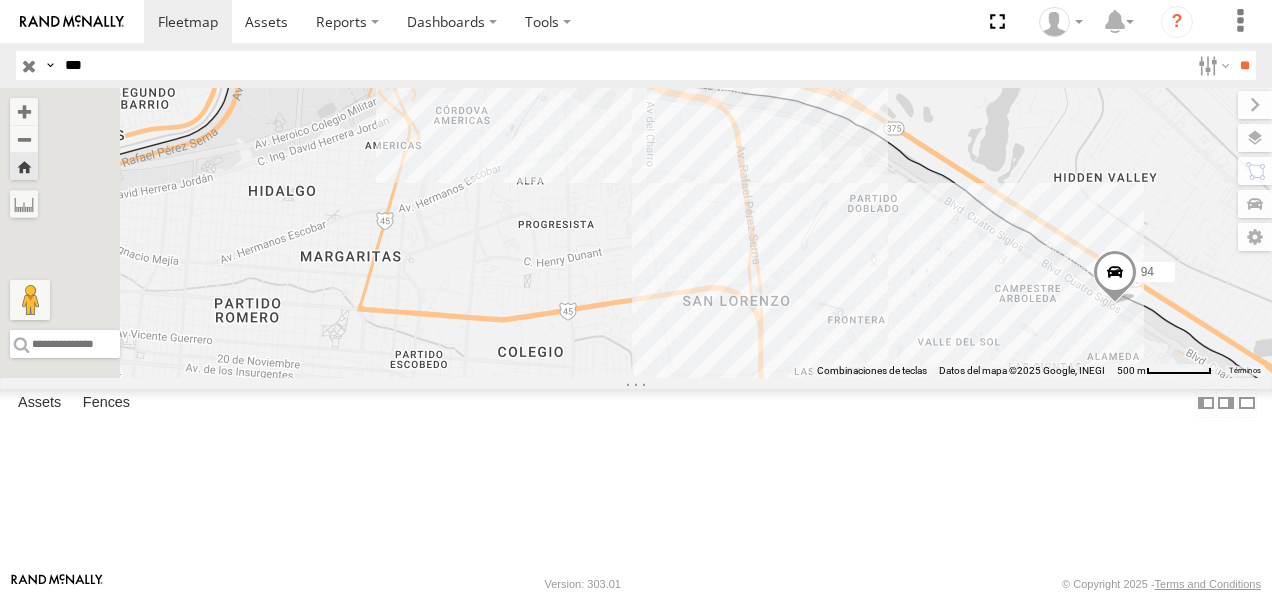 click on "**" at bounding box center [1244, 65] 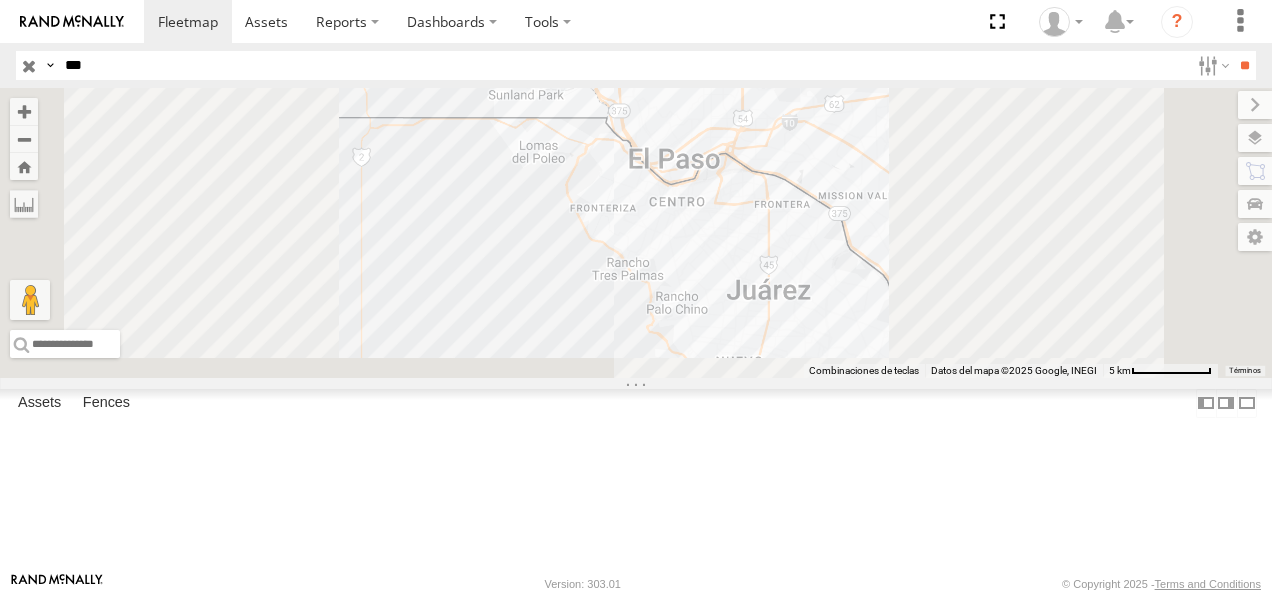 click on "194" at bounding box center (0, 0) 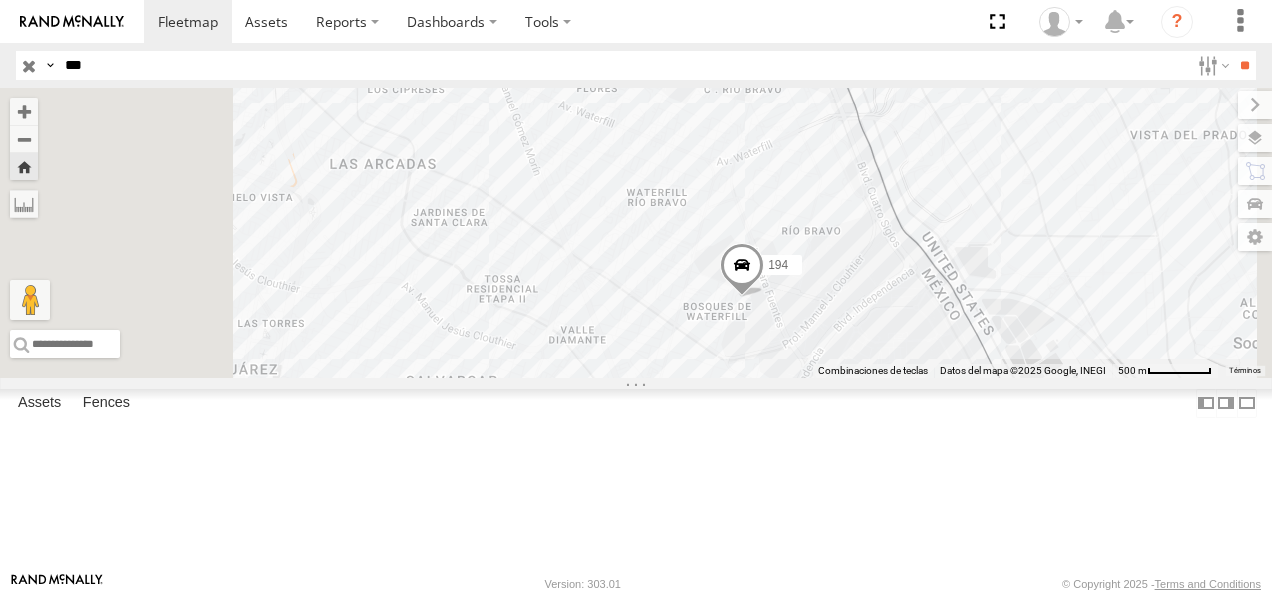 drag, startPoint x: 127, startPoint y: 53, endPoint x: 34, endPoint y: 86, distance: 98.681305 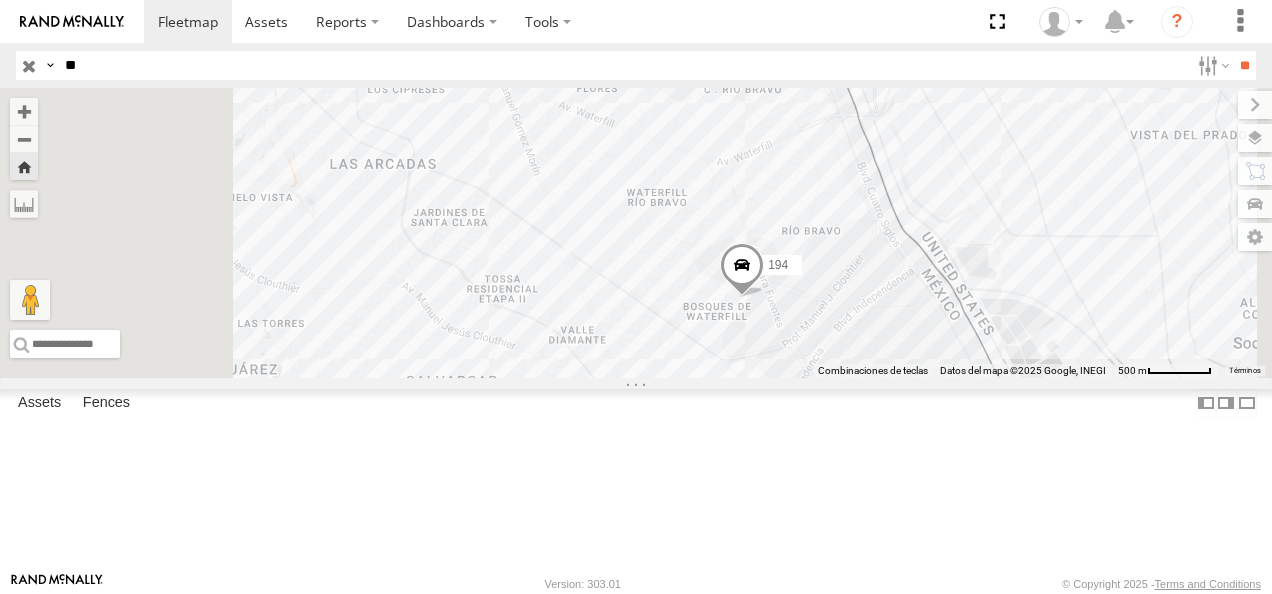 click on "**" at bounding box center [1244, 65] 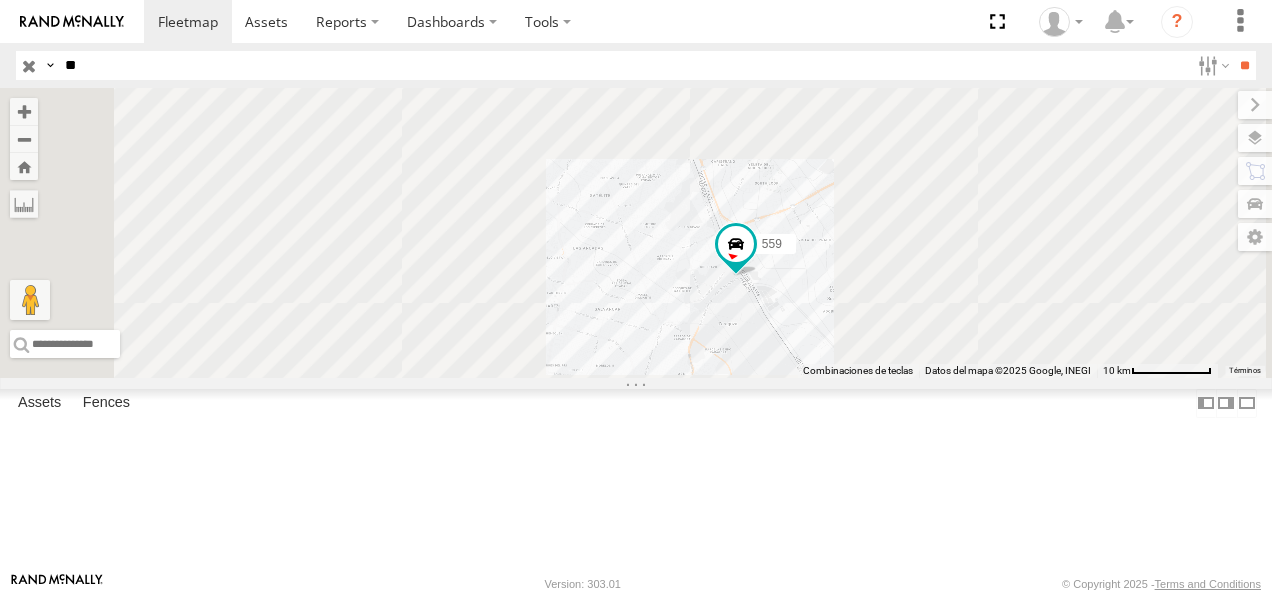 scroll, scrollTop: 300, scrollLeft: 0, axis: vertical 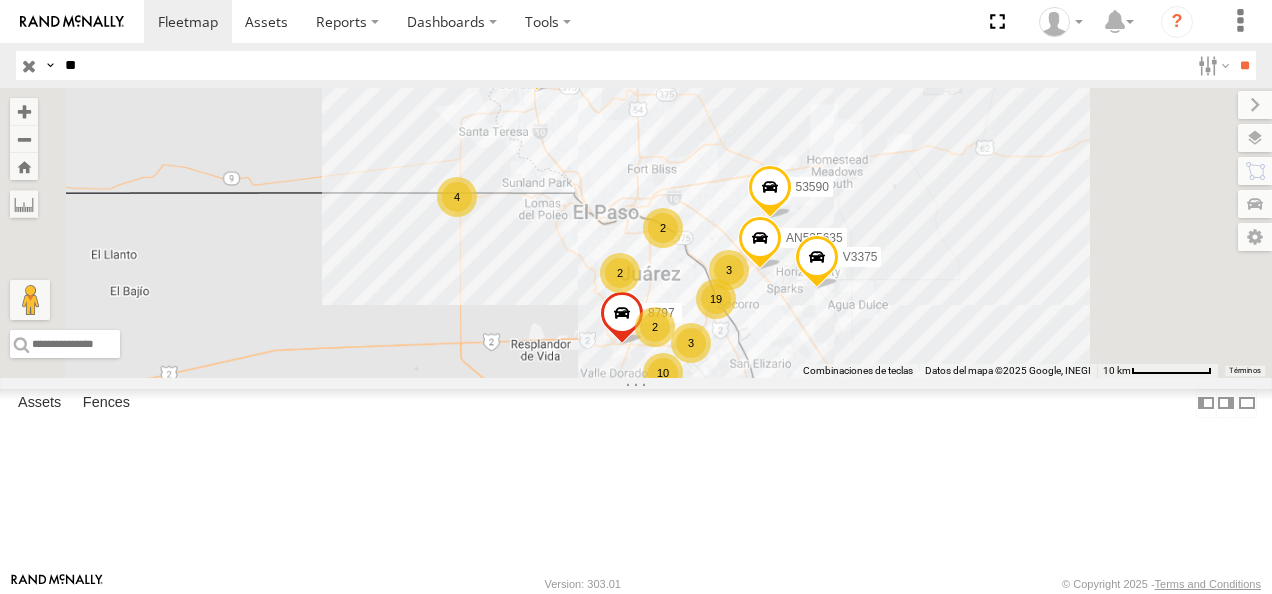 click on "FLEX NORTE" at bounding box center (0, 0) 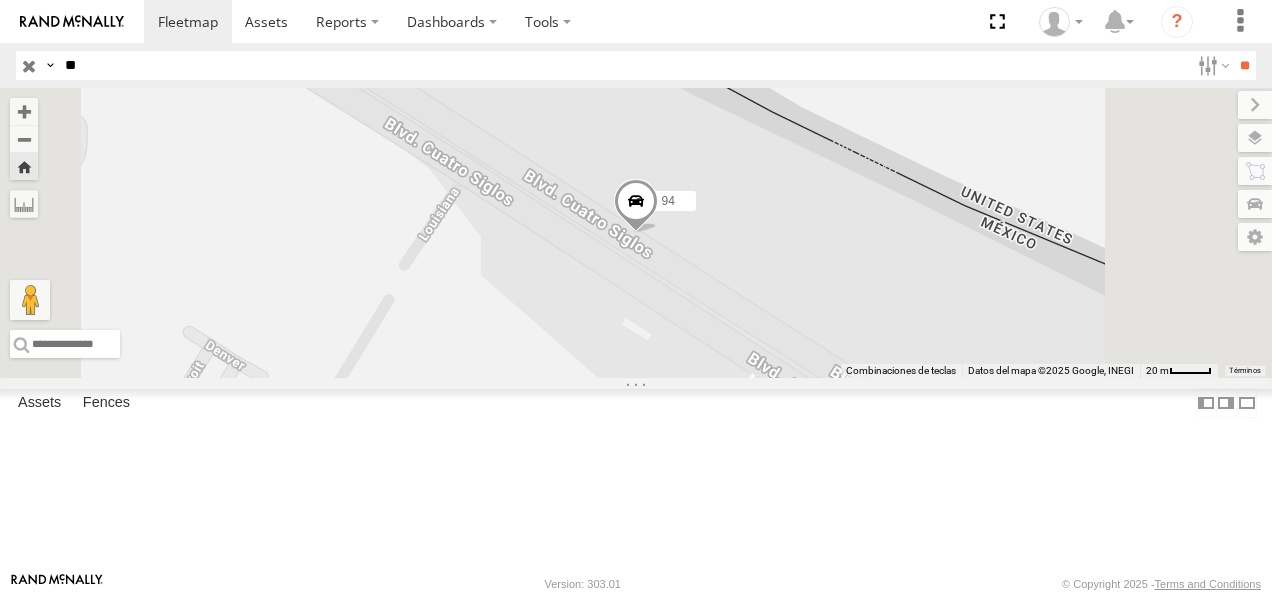 click at bounding box center [636, 207] 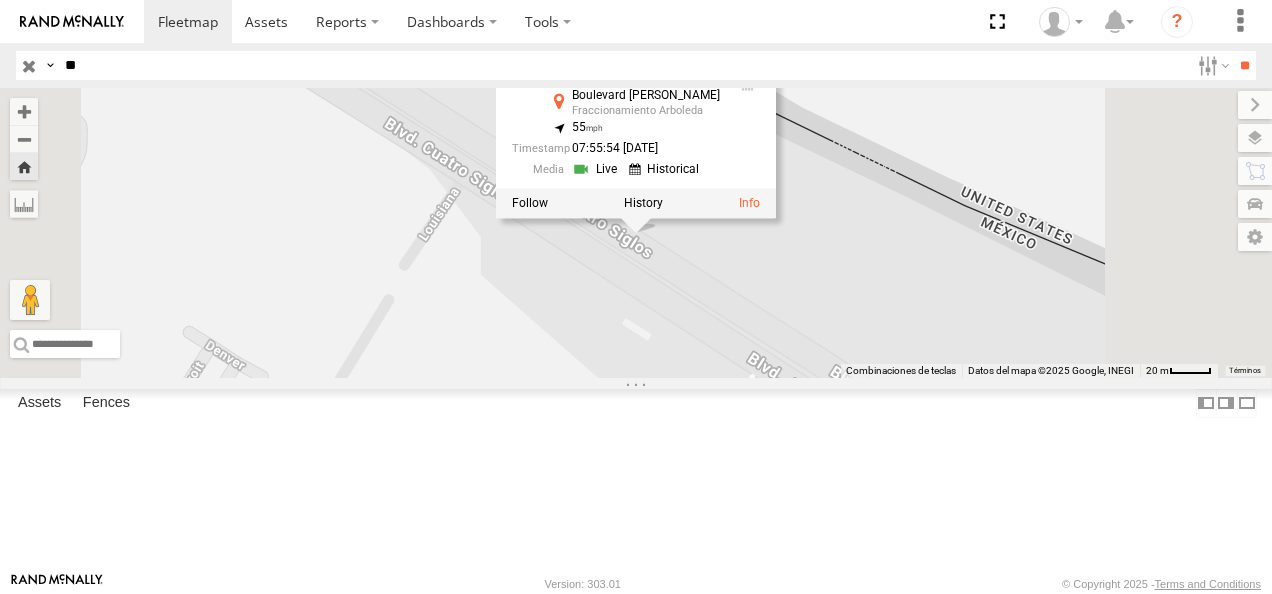 scroll, scrollTop: 0, scrollLeft: 0, axis: both 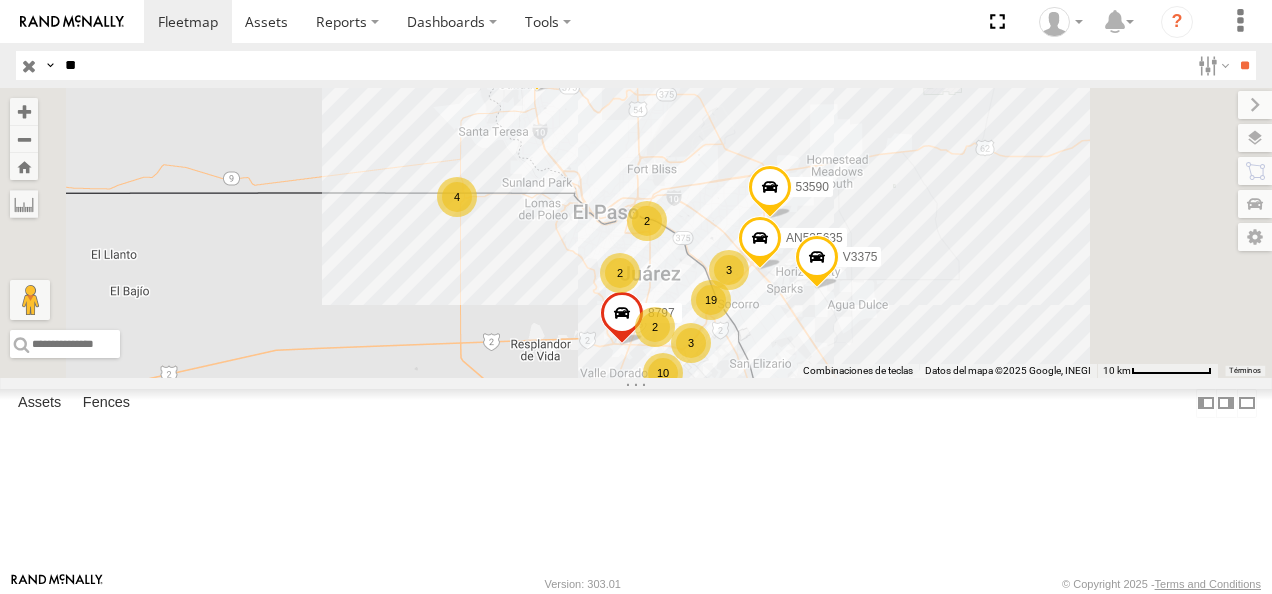 click on "FLEX NORTE" at bounding box center (0, 0) 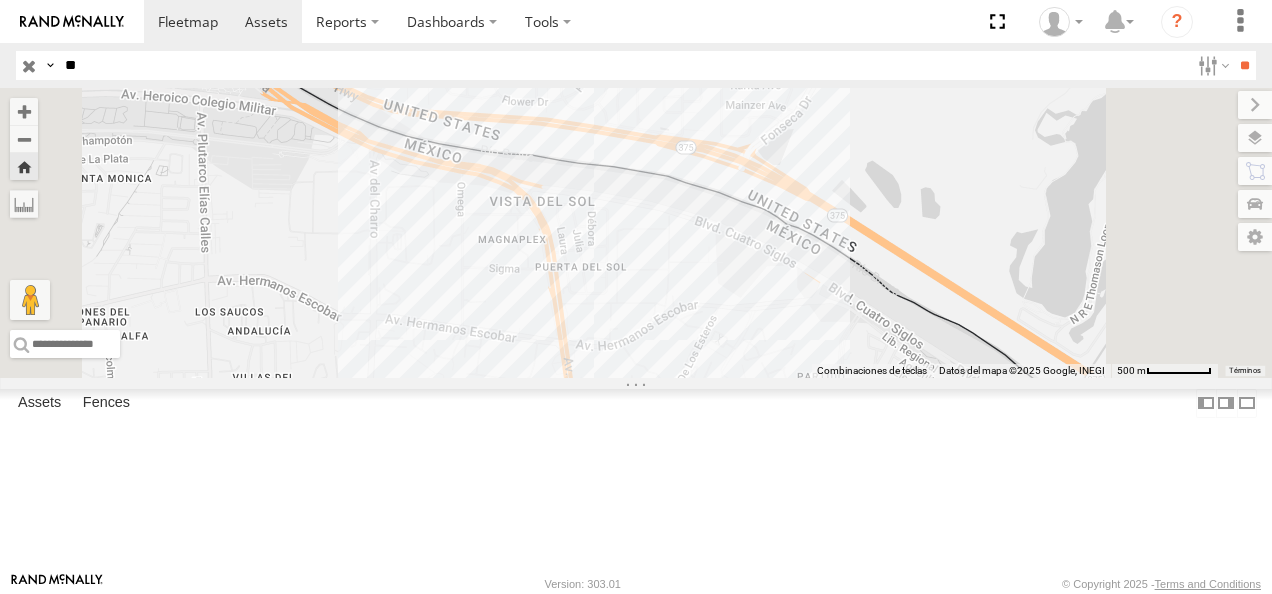 scroll, scrollTop: 0, scrollLeft: 0, axis: both 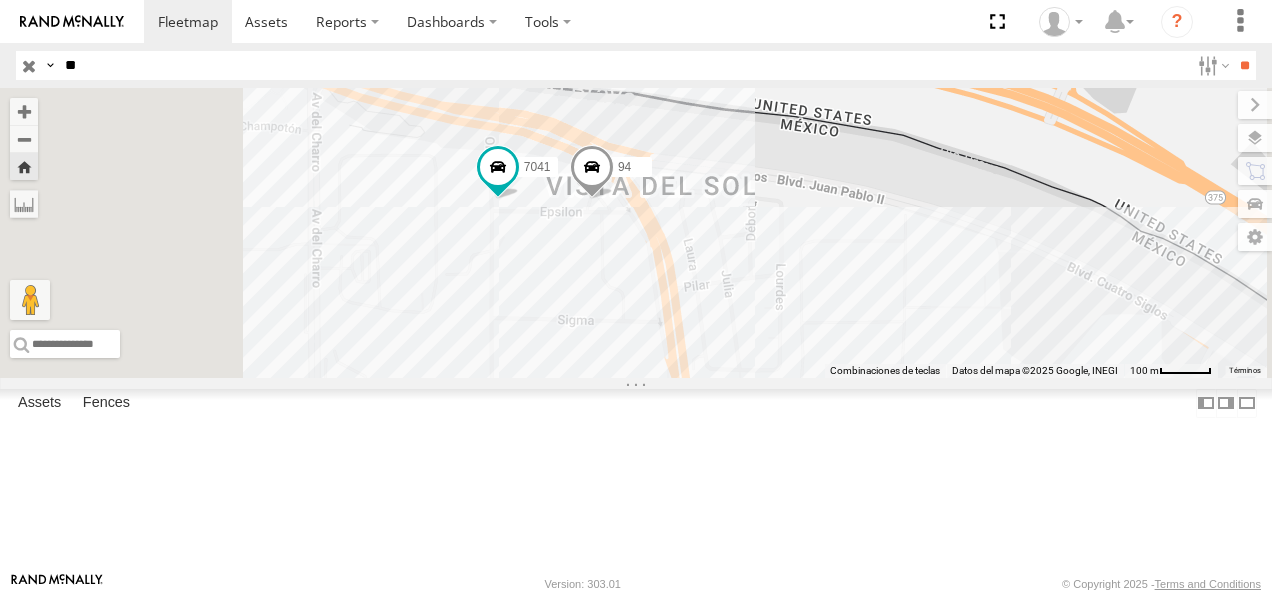 drag, startPoint x: 826, startPoint y: 321, endPoint x: 818, endPoint y: 342, distance: 22.472204 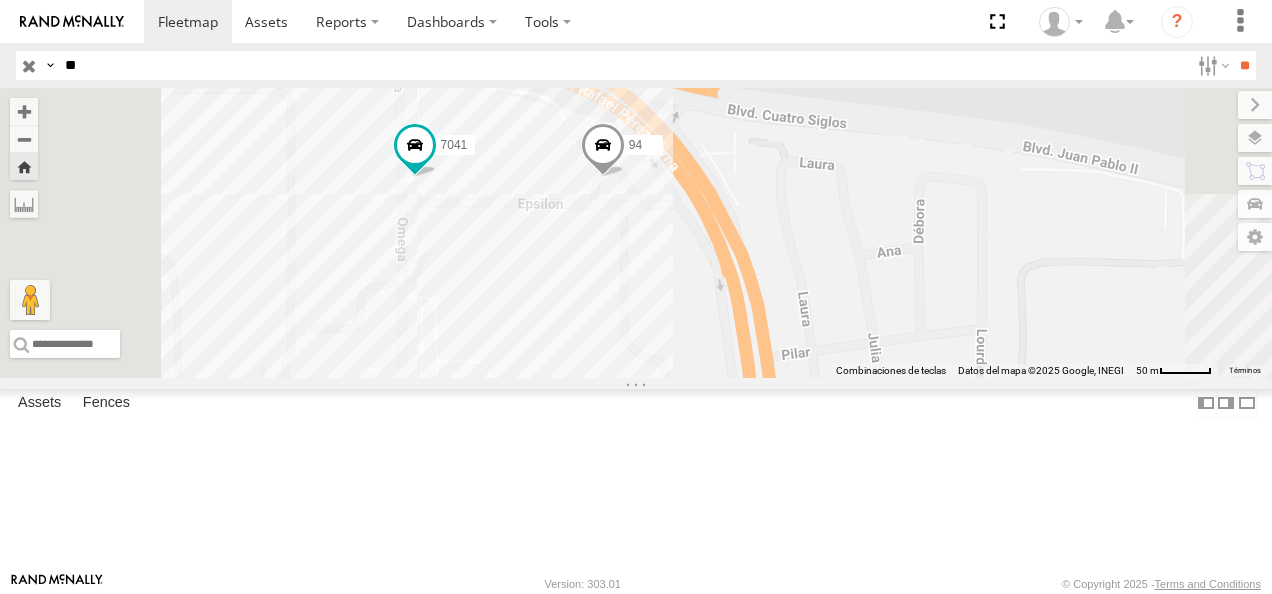 drag, startPoint x: 92, startPoint y: 74, endPoint x: 58, endPoint y: 74, distance: 34 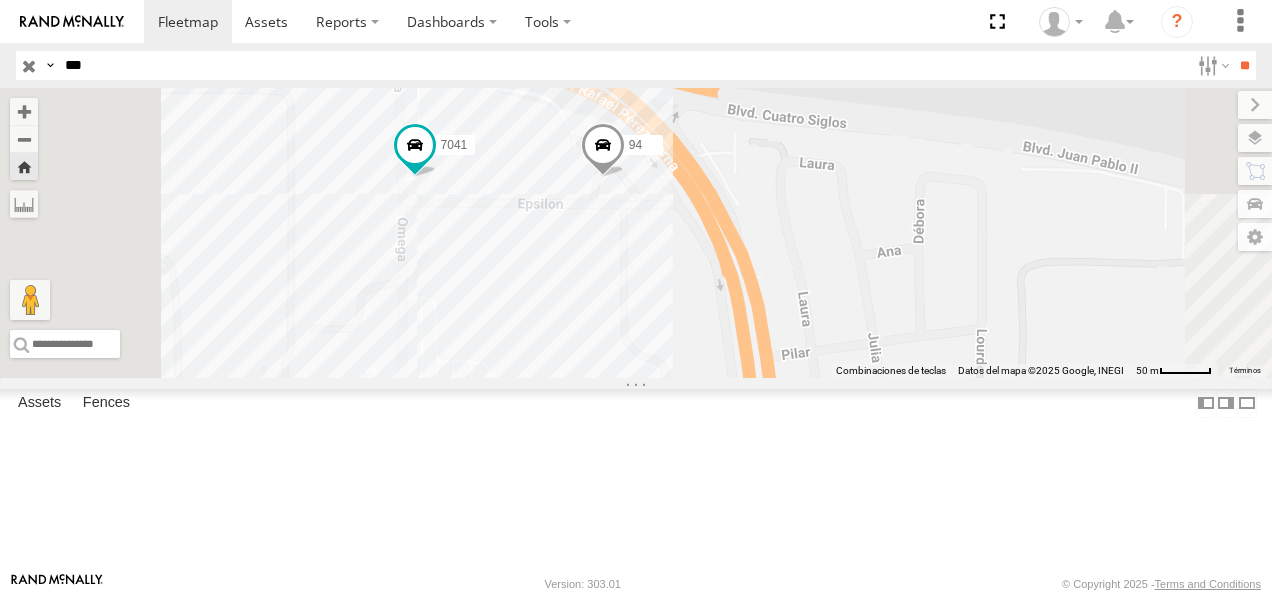 type on "***" 